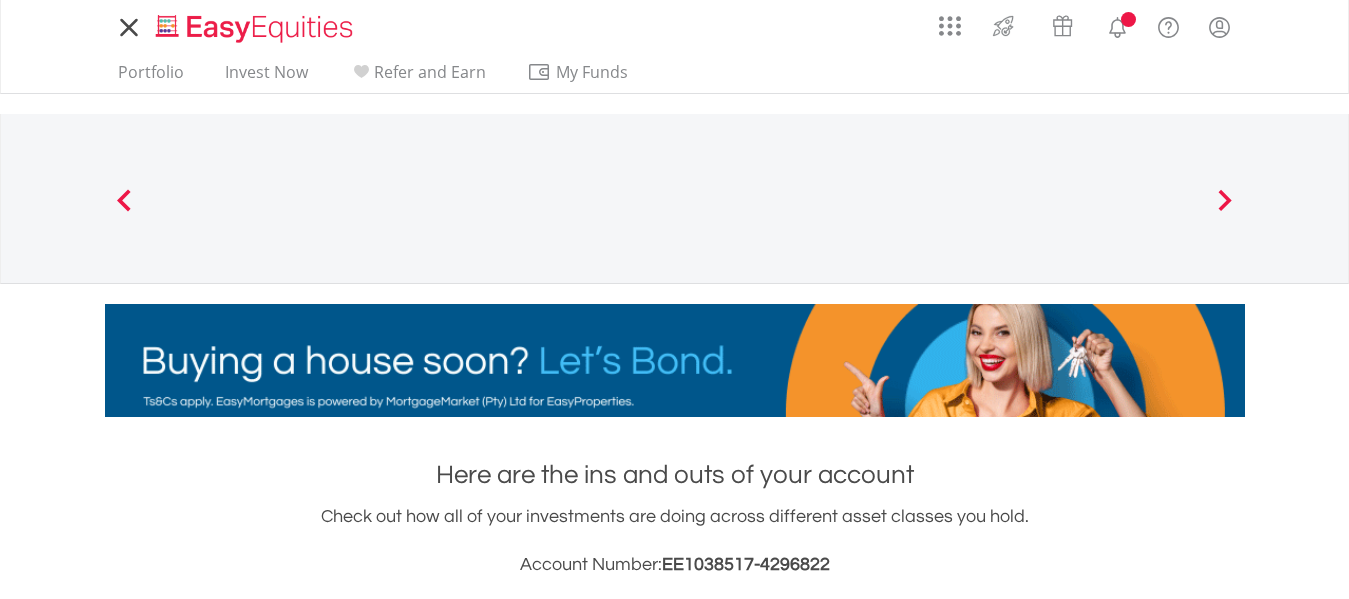 scroll, scrollTop: 0, scrollLeft: 0, axis: both 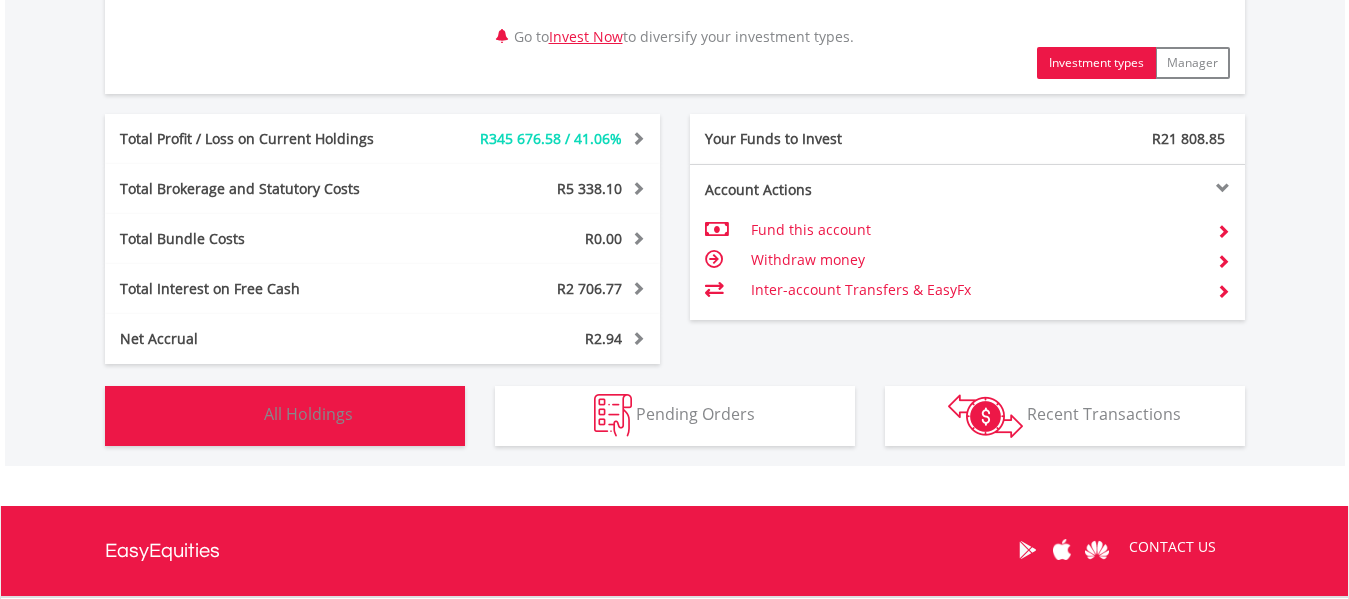 click on "All Holdings" at bounding box center (308, 414) 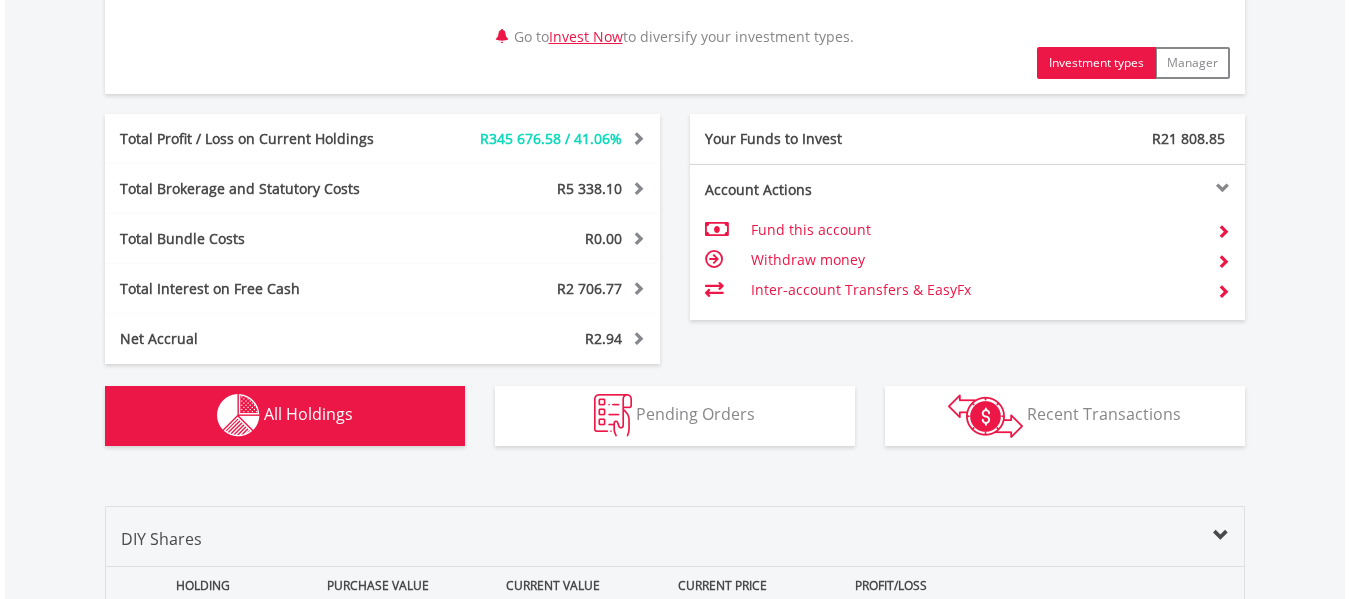 scroll, scrollTop: 1522, scrollLeft: 0, axis: vertical 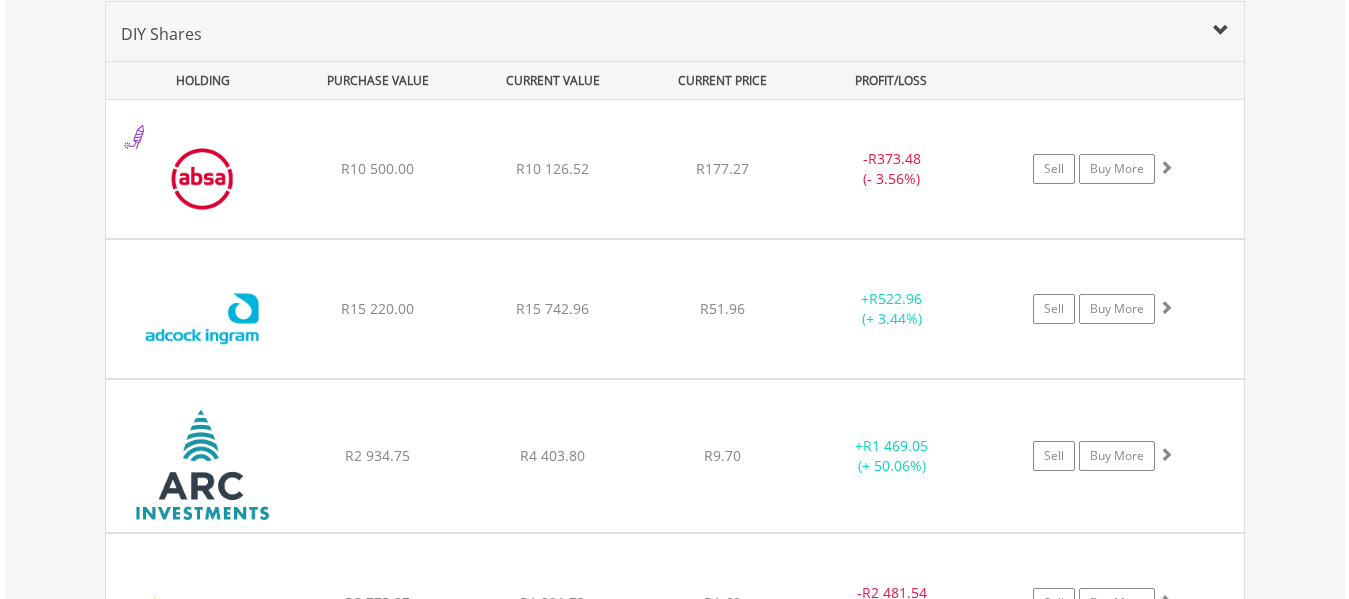 click on "﻿
African Rainbow Capital Investments Limited
R2 934.75
R4 403.80
R9.70
+  R1 469.05 (+ 50.06%)
Sell
Buy More" at bounding box center (675, 169) 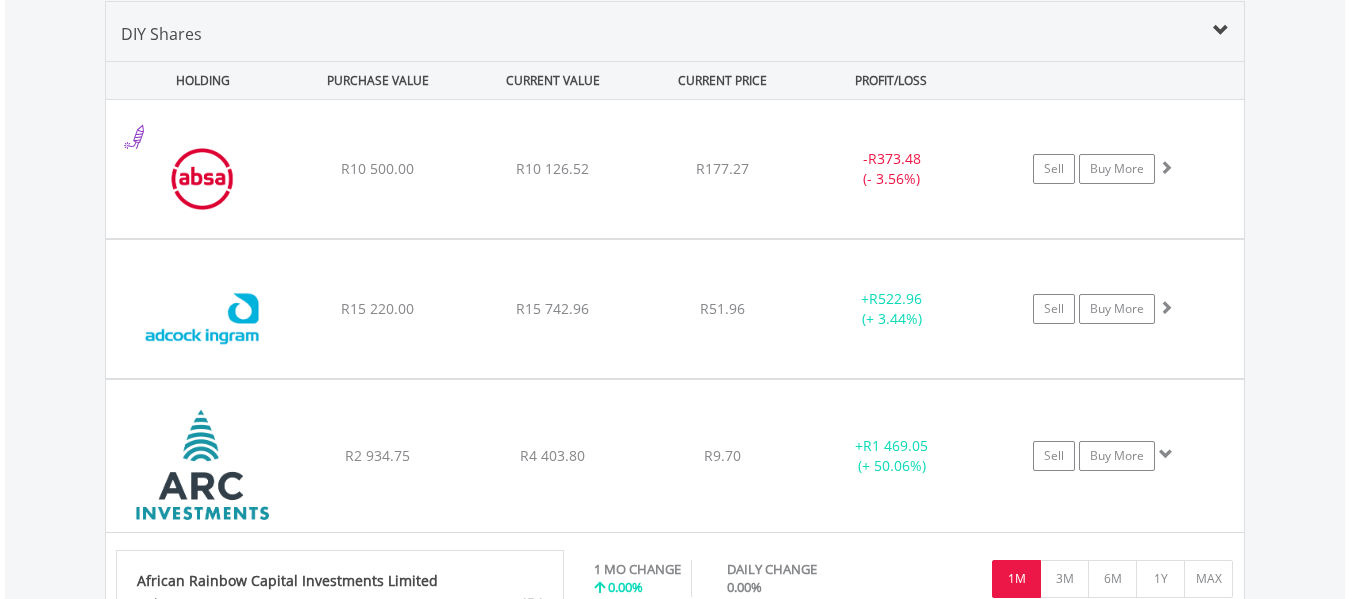 click on "﻿
African Rainbow Capital Investments Limited
R2 934.75
R4 403.80
R9.70
+  R1 469.05 (+ 50.06%)
Sell
Buy More" at bounding box center (675, 169) 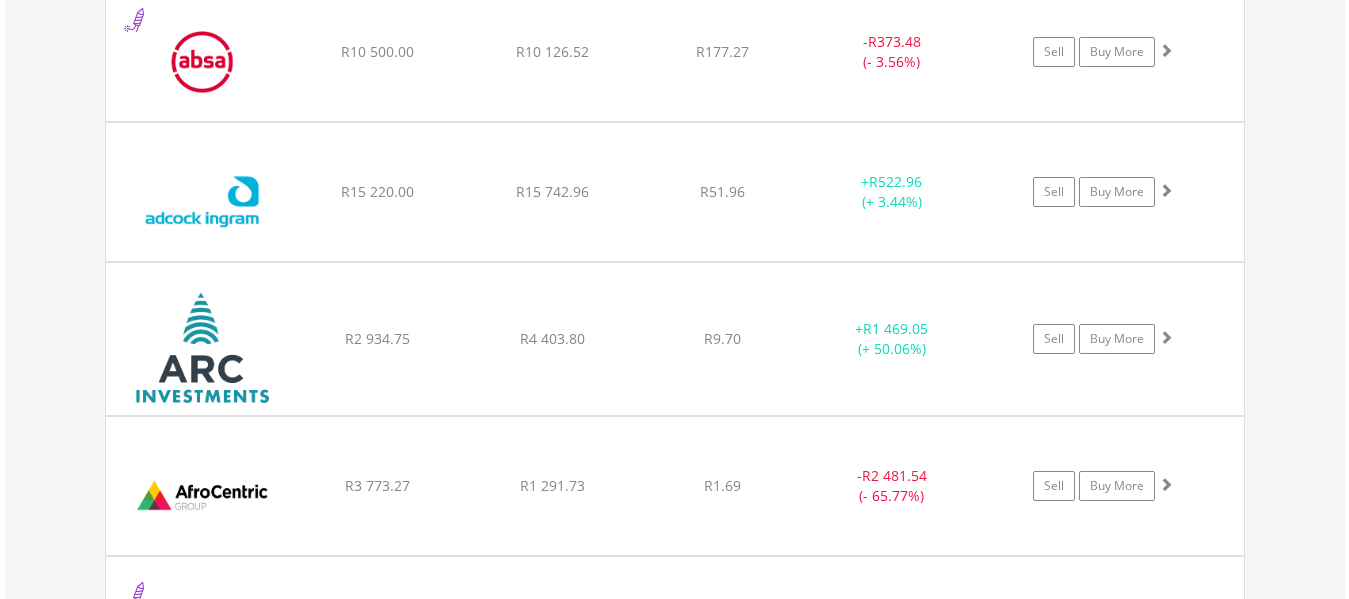 scroll, scrollTop: 1569, scrollLeft: 0, axis: vertical 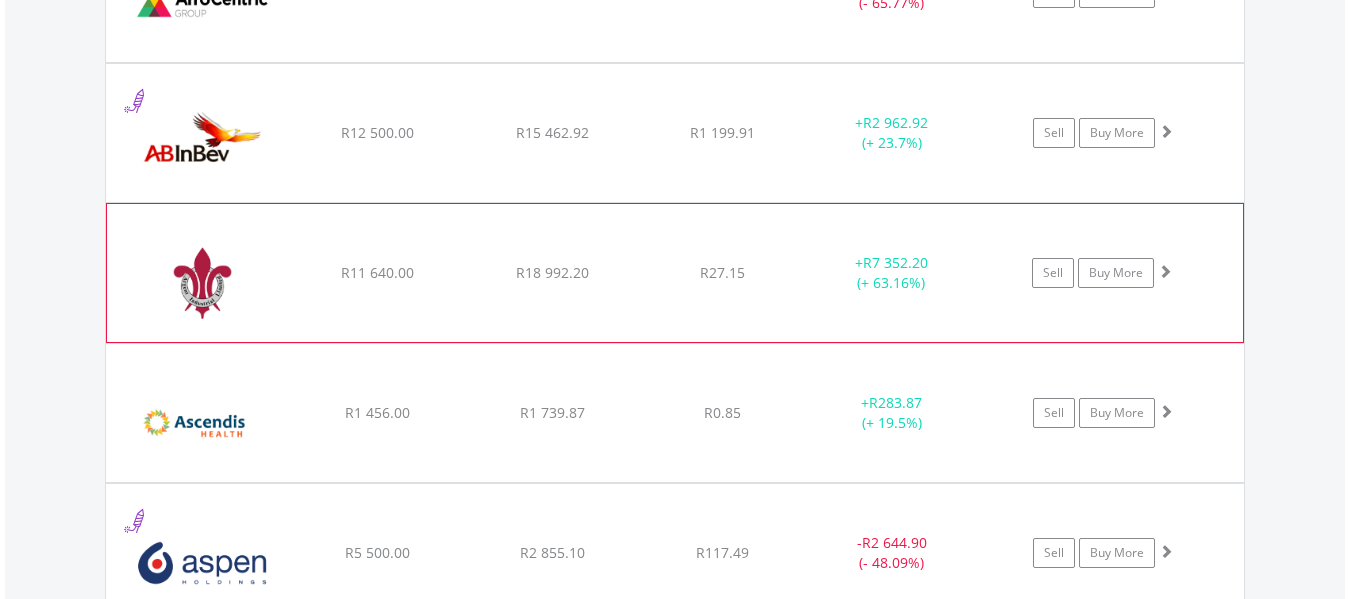 click on "﻿
Argent Industrial Limited
R11 640.00
R18 992.20
R27.15
+  R7 352.20 (+ 63.16%)
Sell
Buy More" at bounding box center (675, -441) 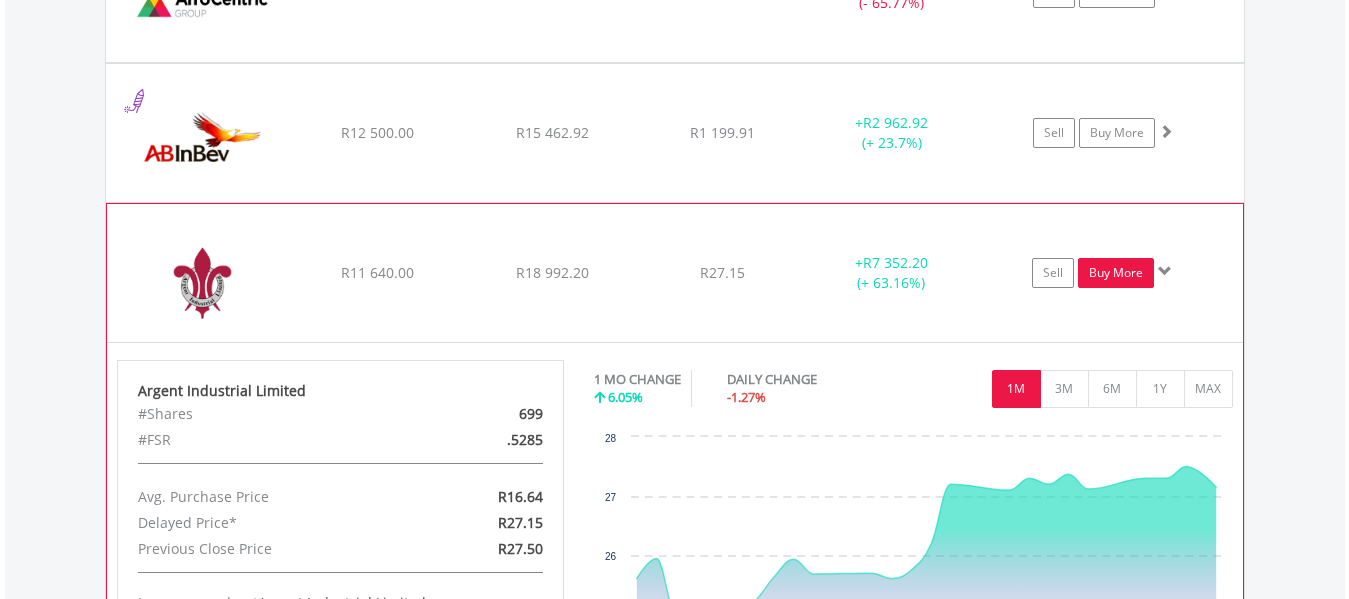 click on "Buy More" at bounding box center (1116, 273) 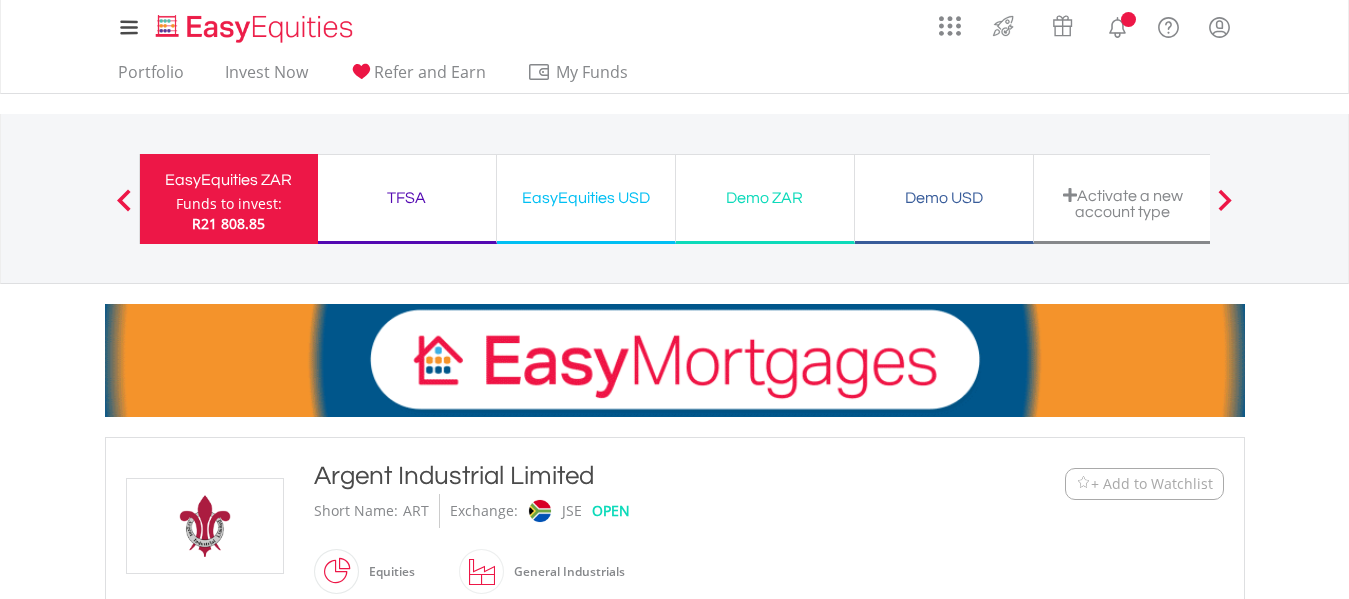 scroll, scrollTop: 0, scrollLeft: 0, axis: both 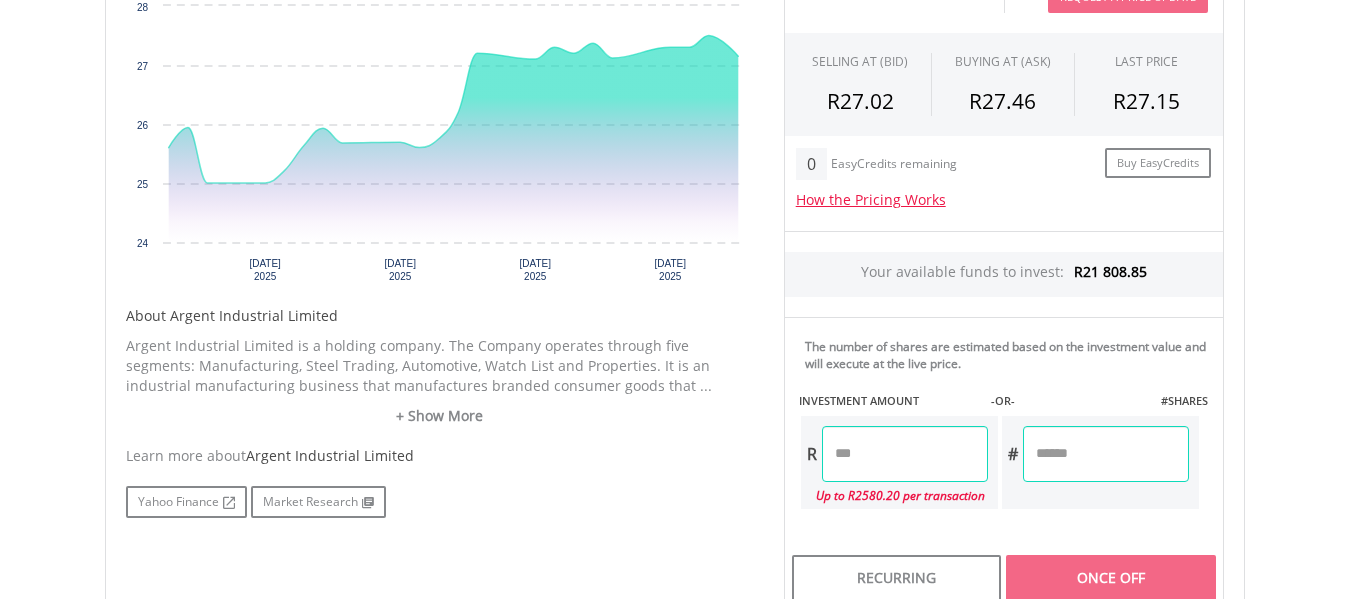 click at bounding box center [905, 454] 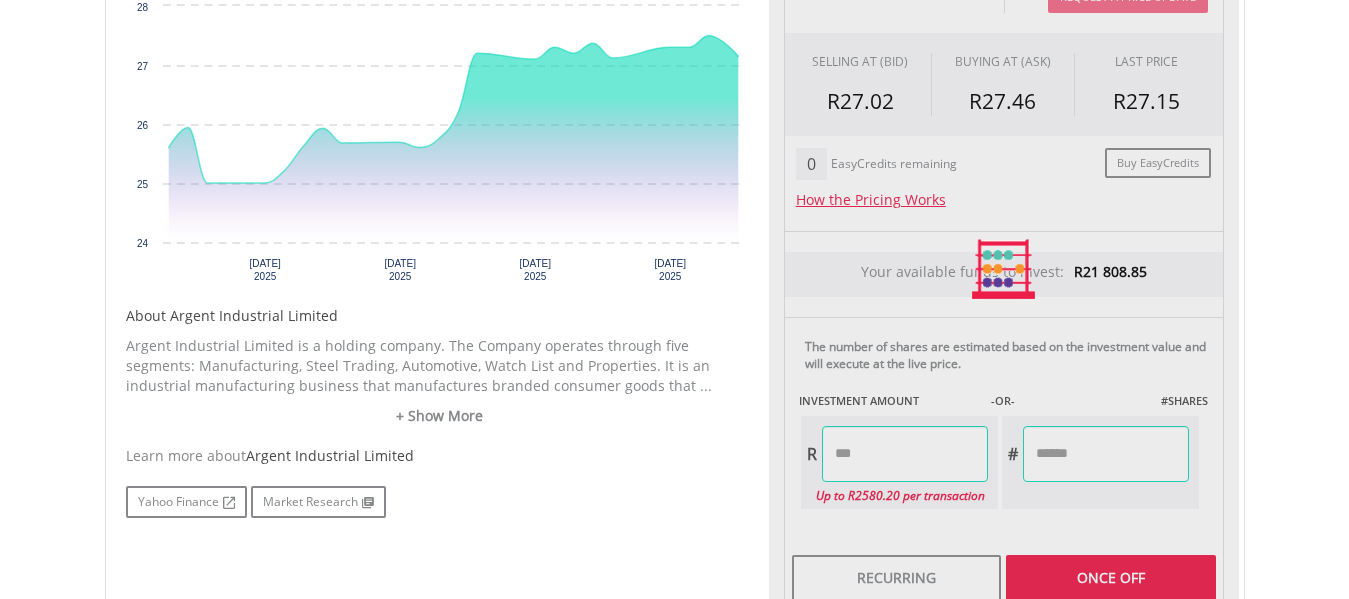 type on "*******" 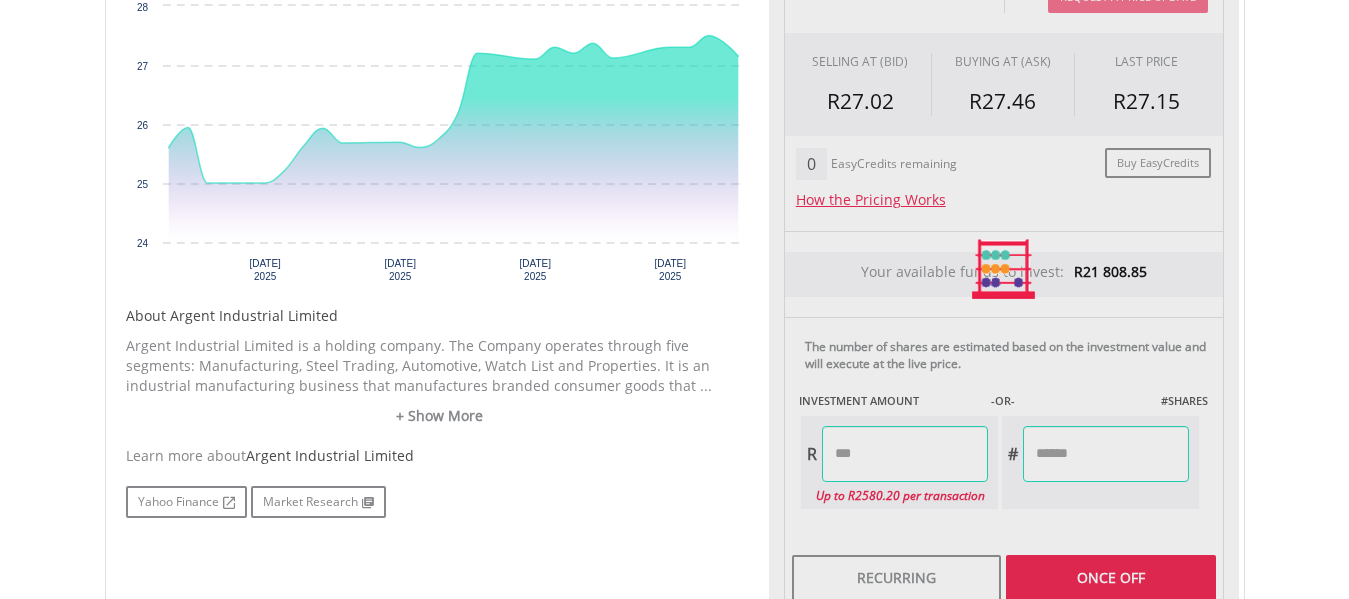 type on "*******" 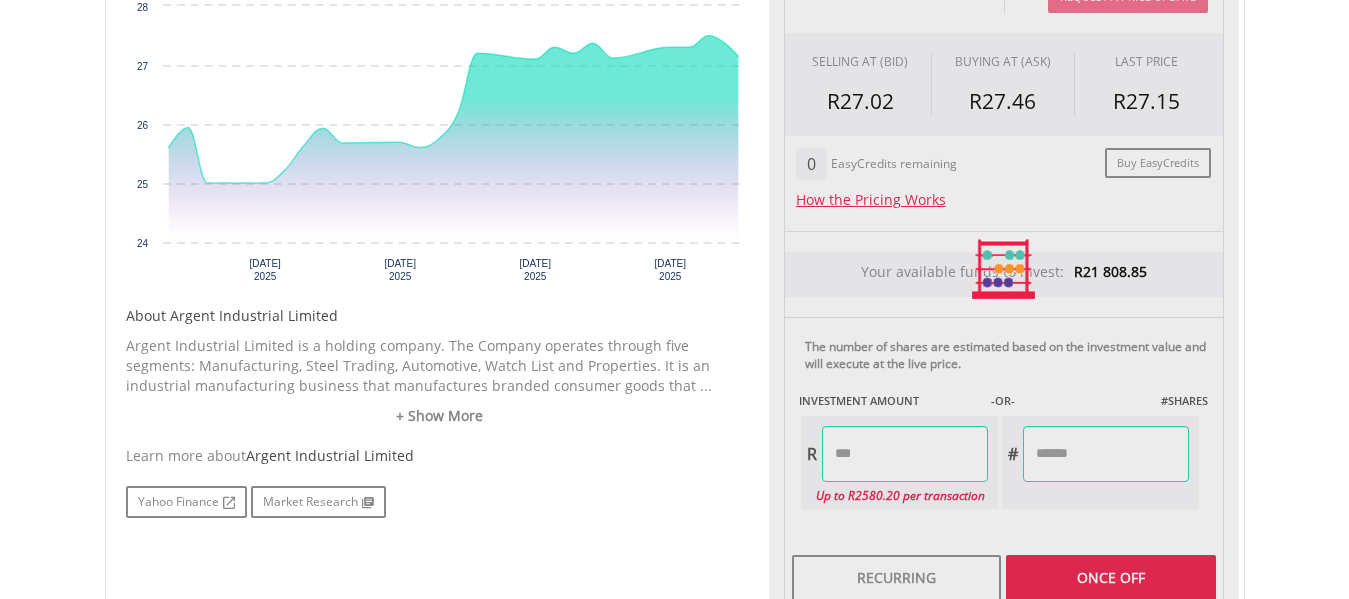 click on "Last Updated Price:
15-min. Delay*
Price Update Cost:
2
Credits
Request A Price Update
Request Update
SELLING AT (BID)
BUYING AT                     (ASK)
LAST PRICE
R27.02
R27.46
R27.15
0
R" at bounding box center (1004, 269) 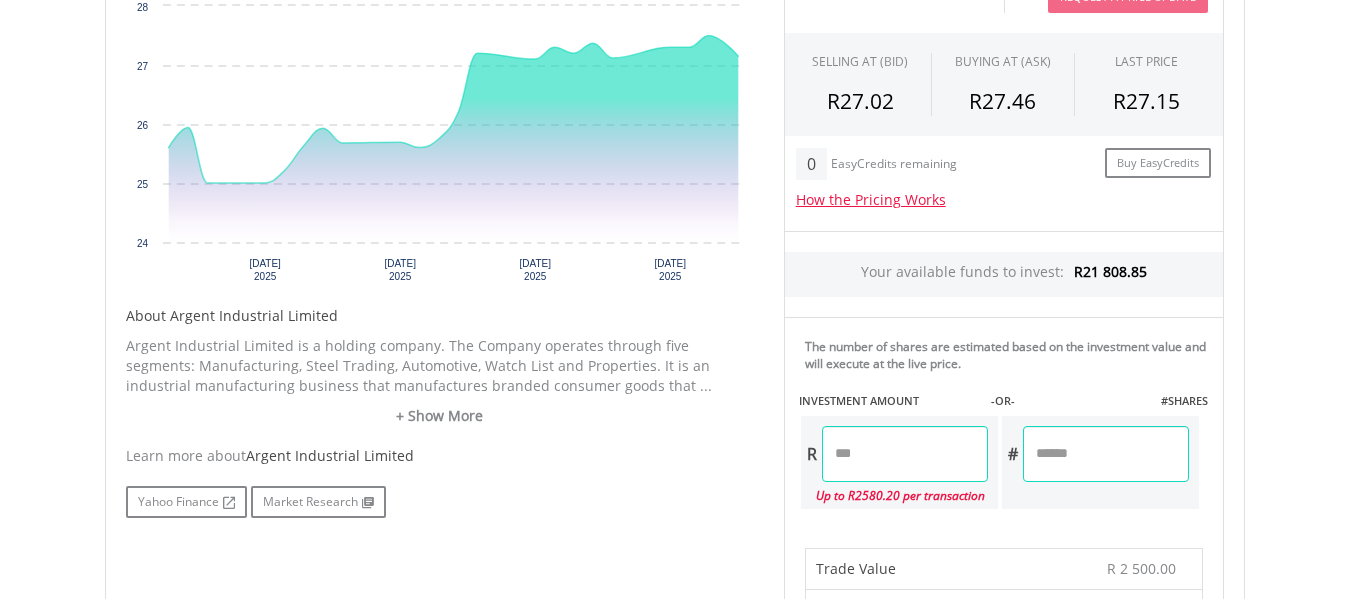 click on "R 2 500.00" at bounding box center (1110, 569) 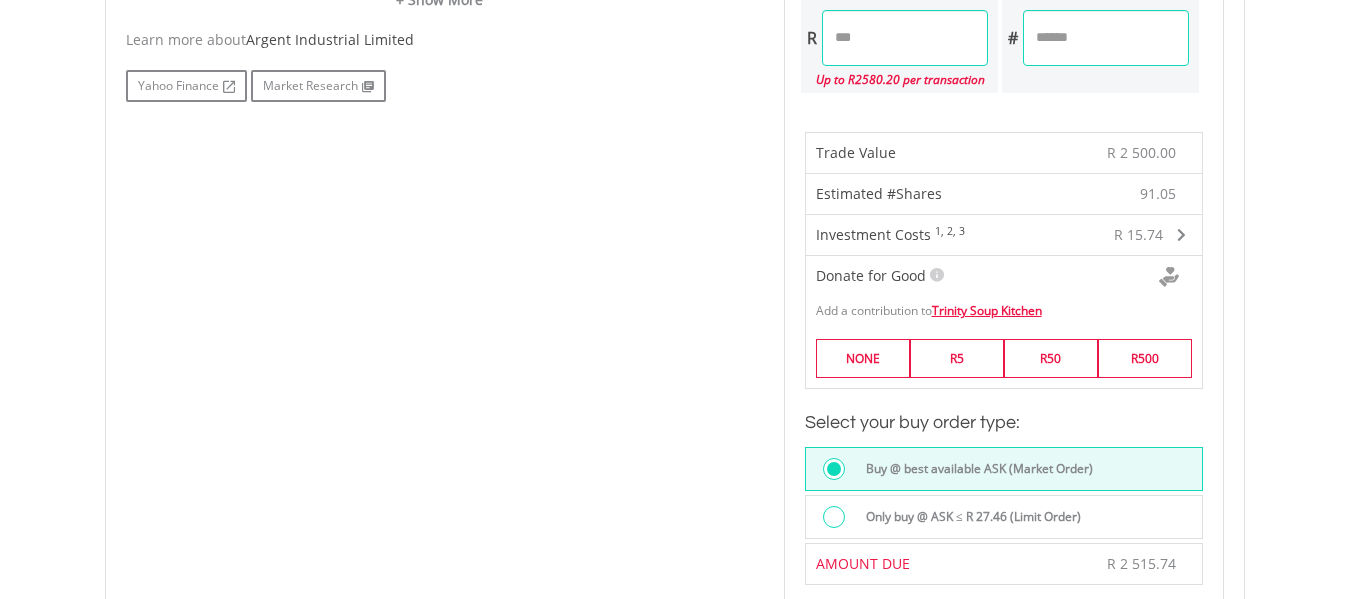 scroll, scrollTop: 1133, scrollLeft: 0, axis: vertical 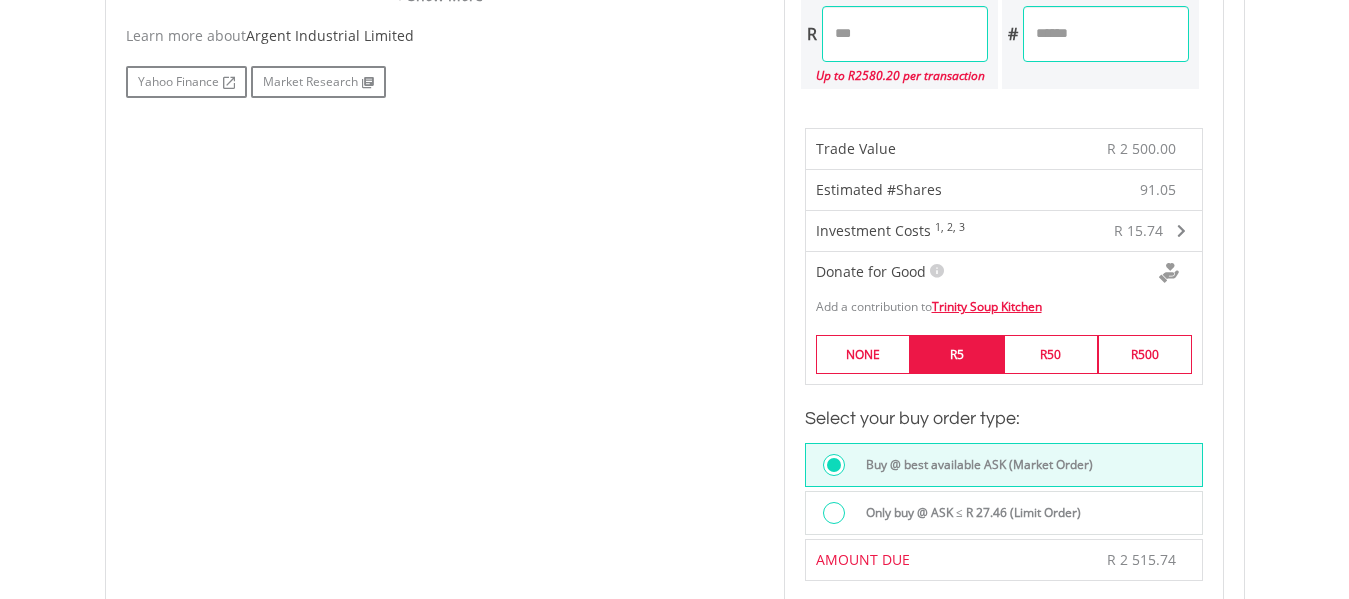 click on "R5" at bounding box center (957, 354) 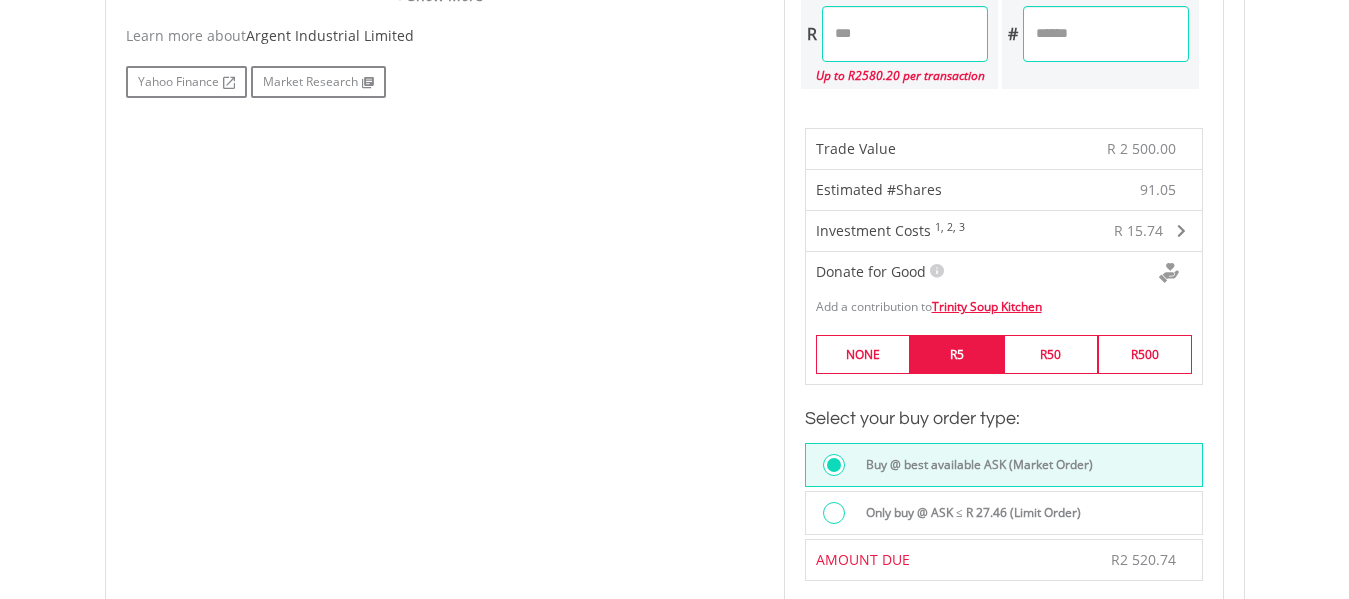 click on "R5" at bounding box center (957, 354) 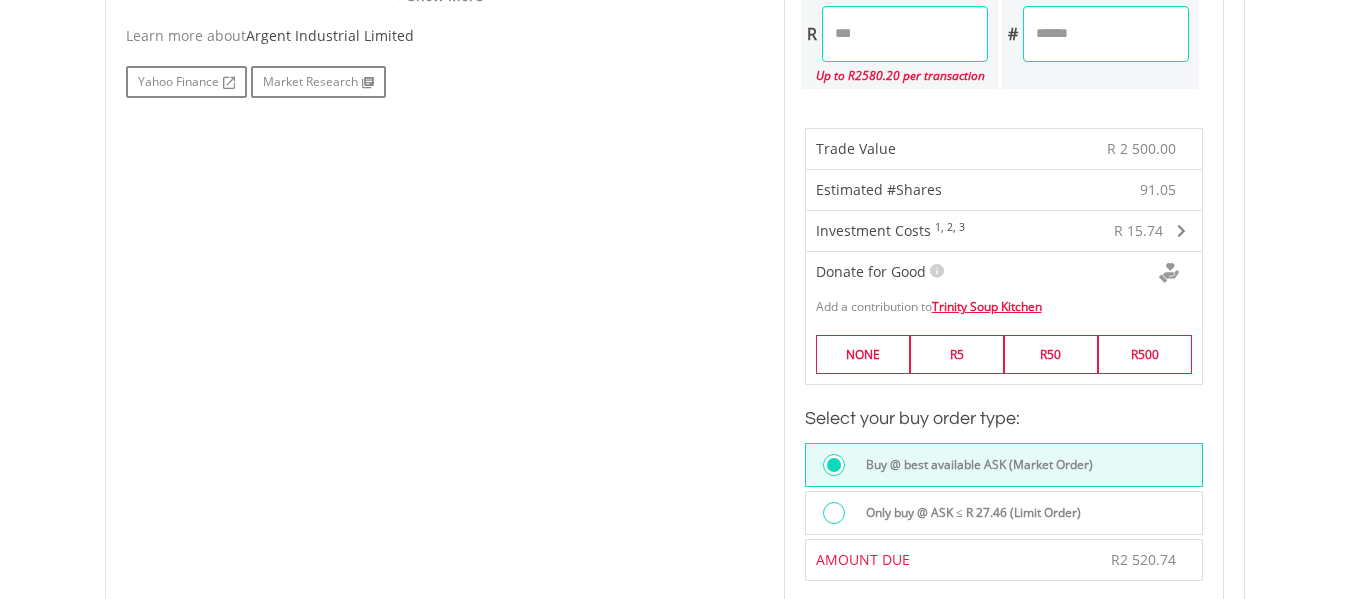 click on "My Investments
Invest Now
New Listings
Sell
My Recurring Investments
Pending Orders
Switch Unit Trusts
Vouchers
Buy a Voucher
Redeem a Voucher" at bounding box center [674, 52] 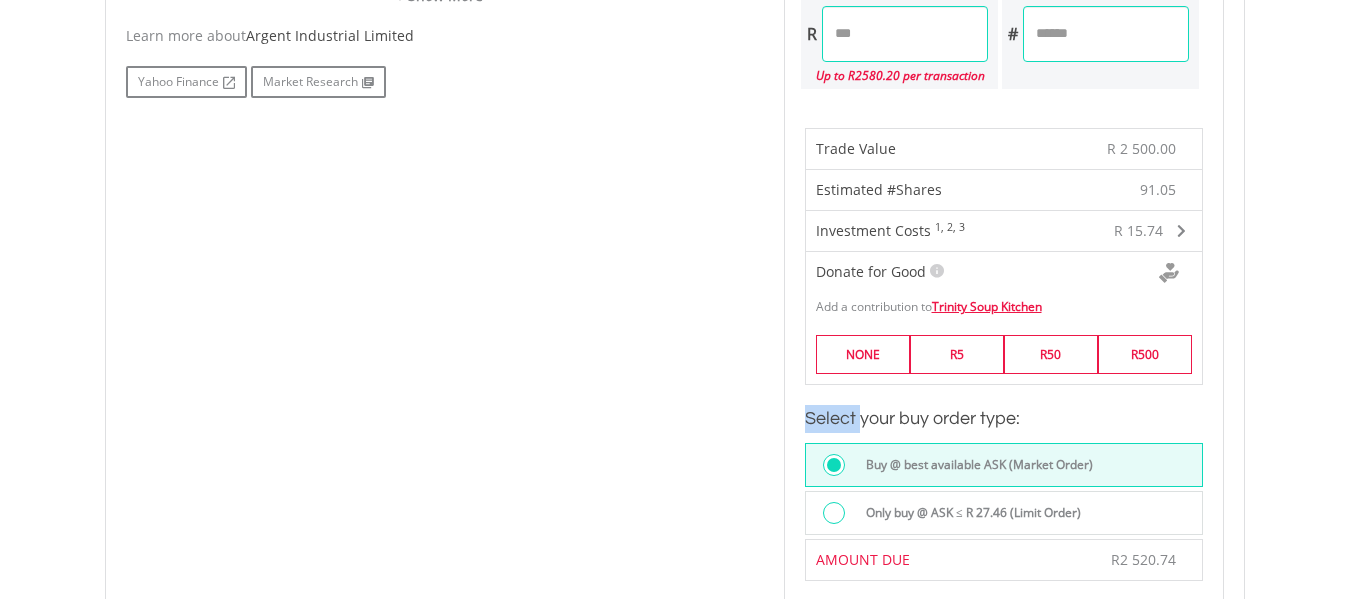 click on "My Investments
Invest Now
New Listings
Sell
My Recurring Investments
Pending Orders
Switch Unit Trusts
Vouchers
Buy a Voucher
Redeem a Voucher" at bounding box center (674, 52) 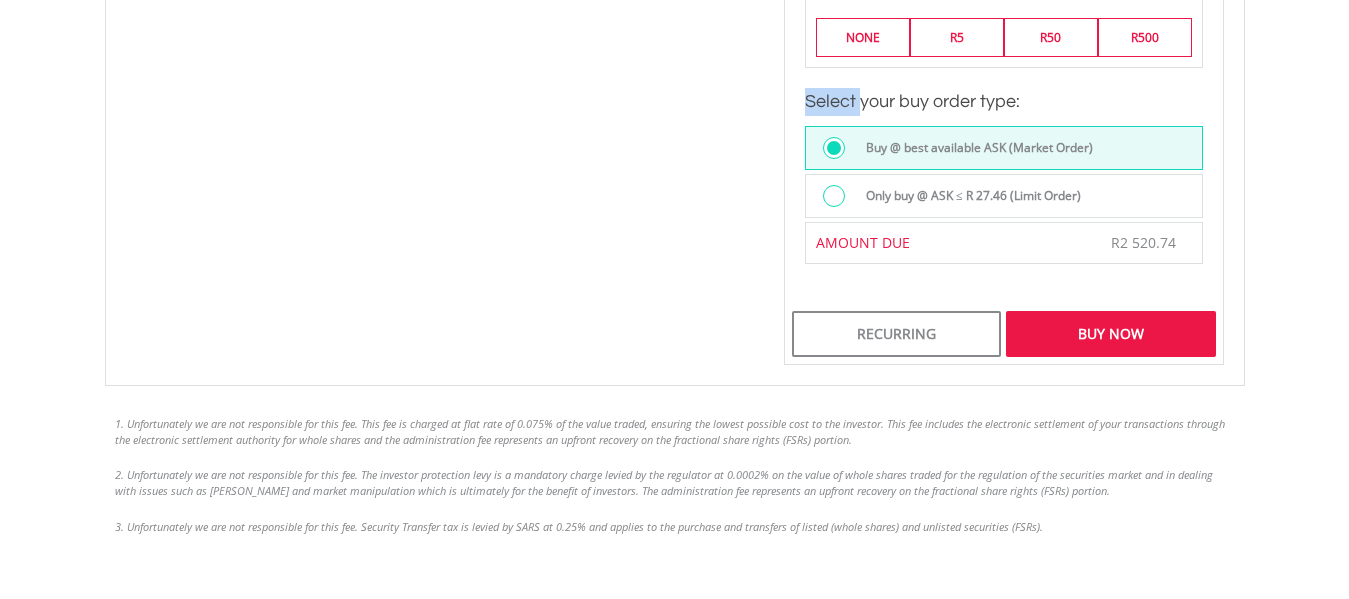 scroll, scrollTop: 1475, scrollLeft: 0, axis: vertical 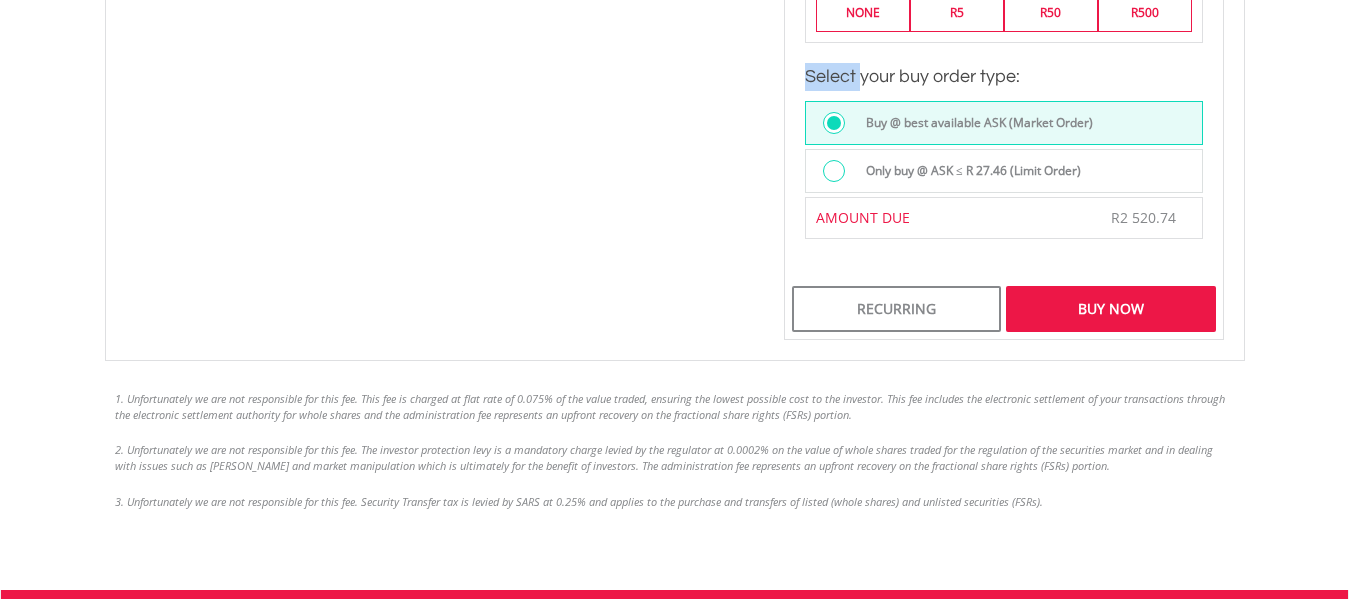 click on "Buy Now" at bounding box center [1110, 309] 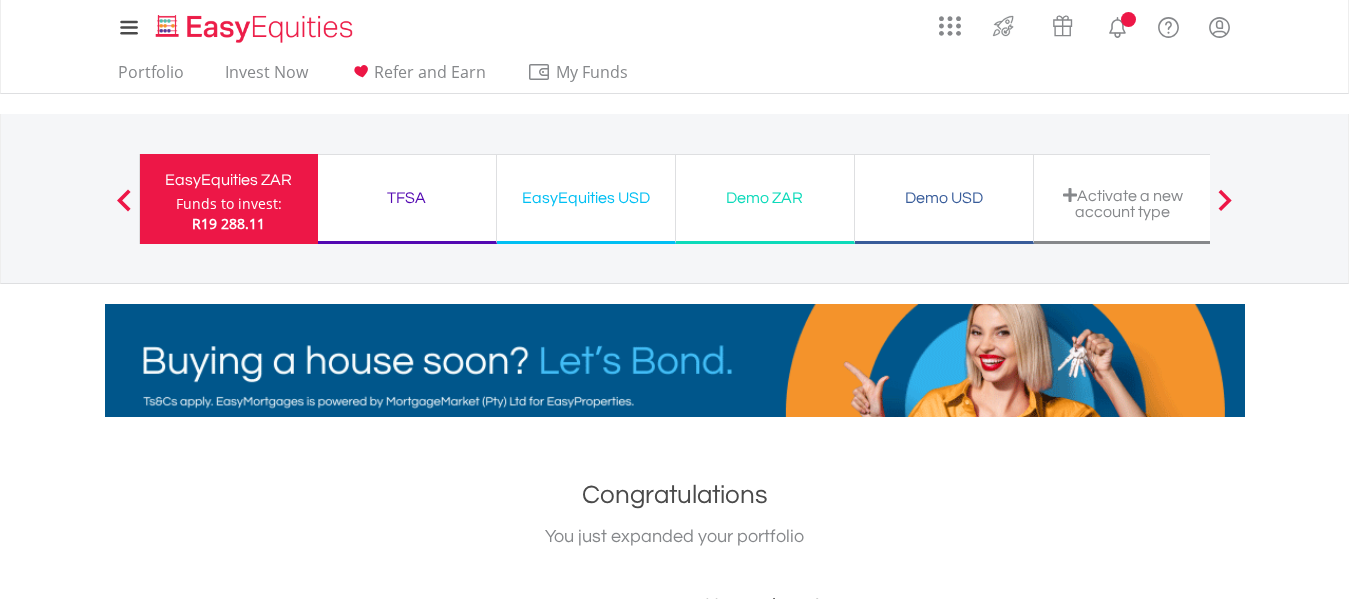 scroll, scrollTop: 0, scrollLeft: 0, axis: both 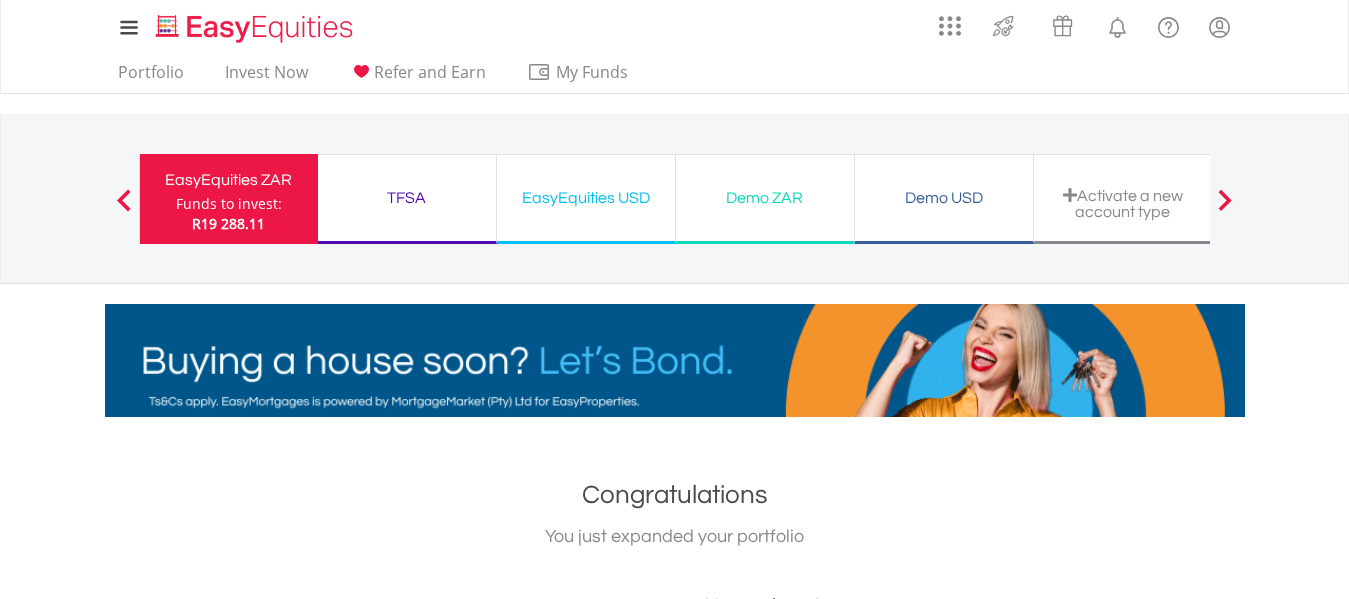 click on "EasyEquities ZAR" at bounding box center [229, 180] 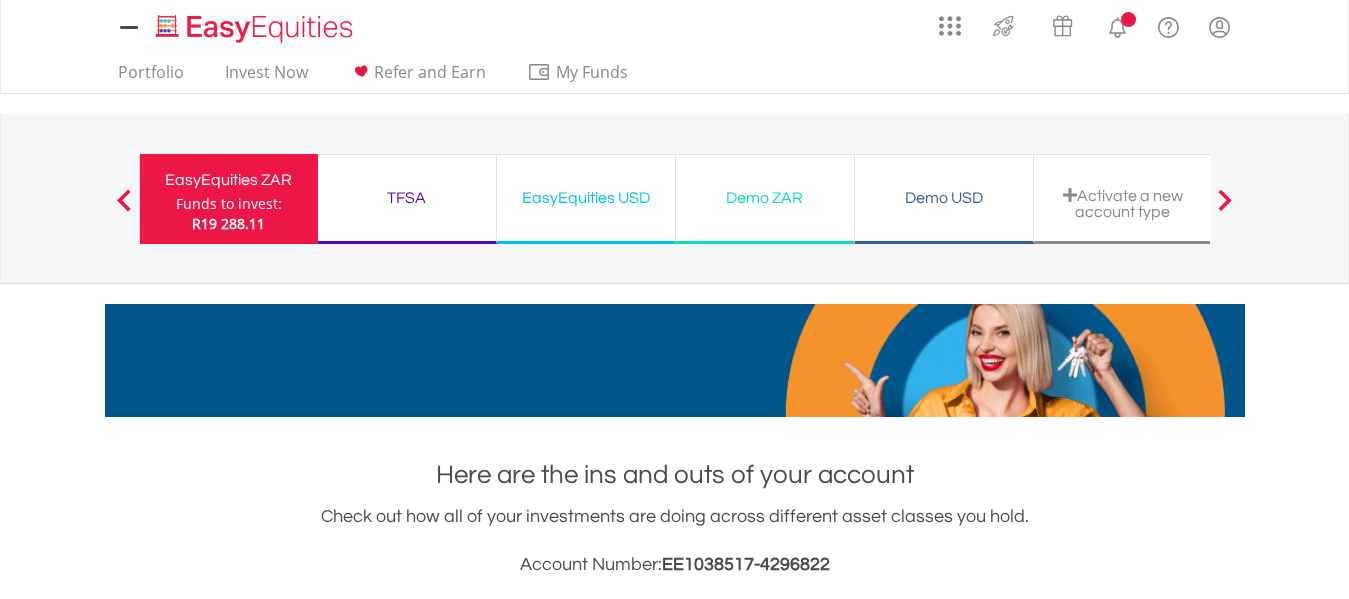 scroll, scrollTop: 0, scrollLeft: 0, axis: both 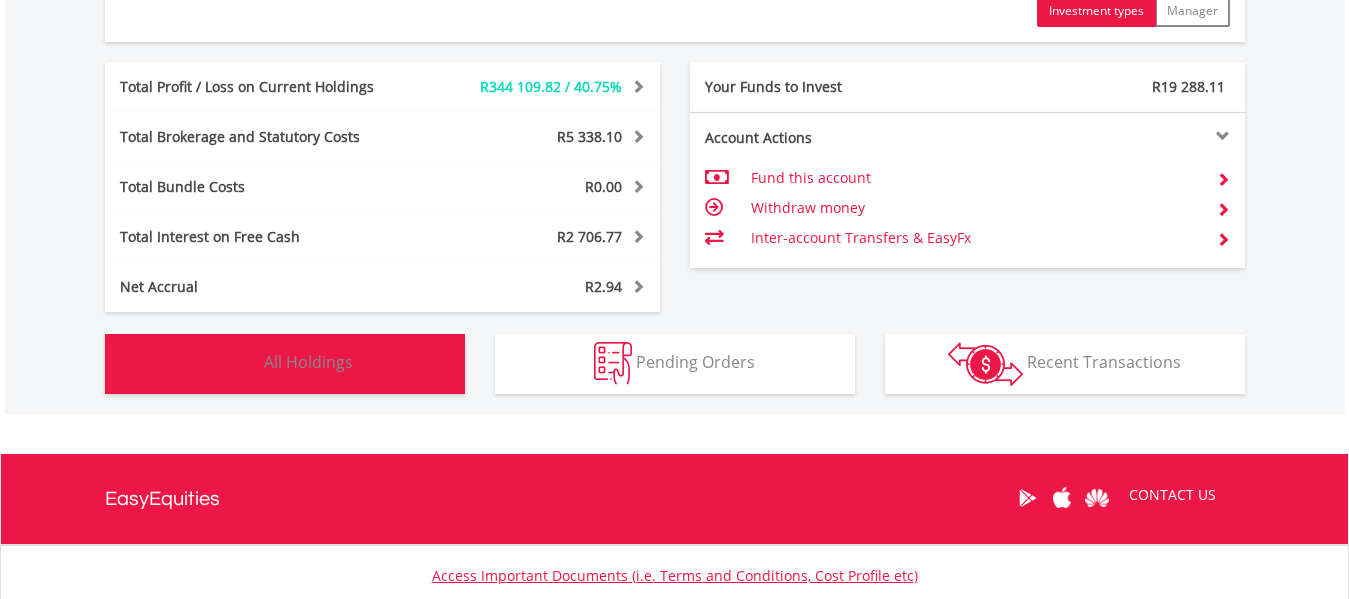 click on "All Holdings" at bounding box center [308, 362] 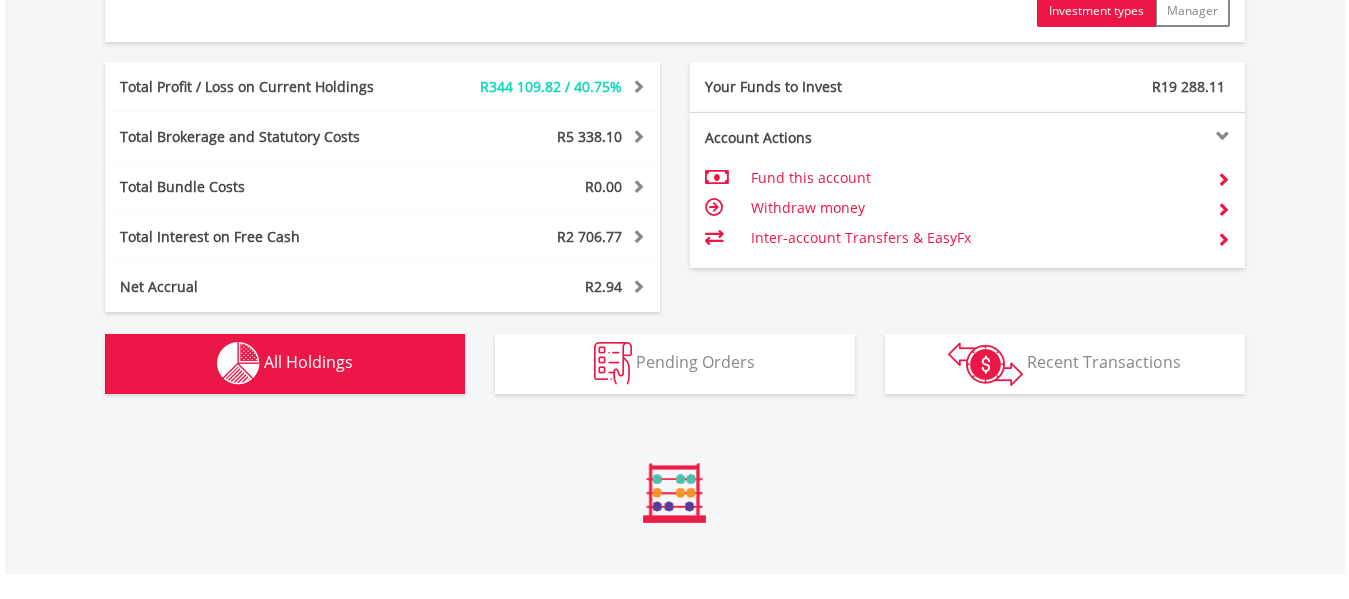 click on "All Holdings" at bounding box center [308, 362] 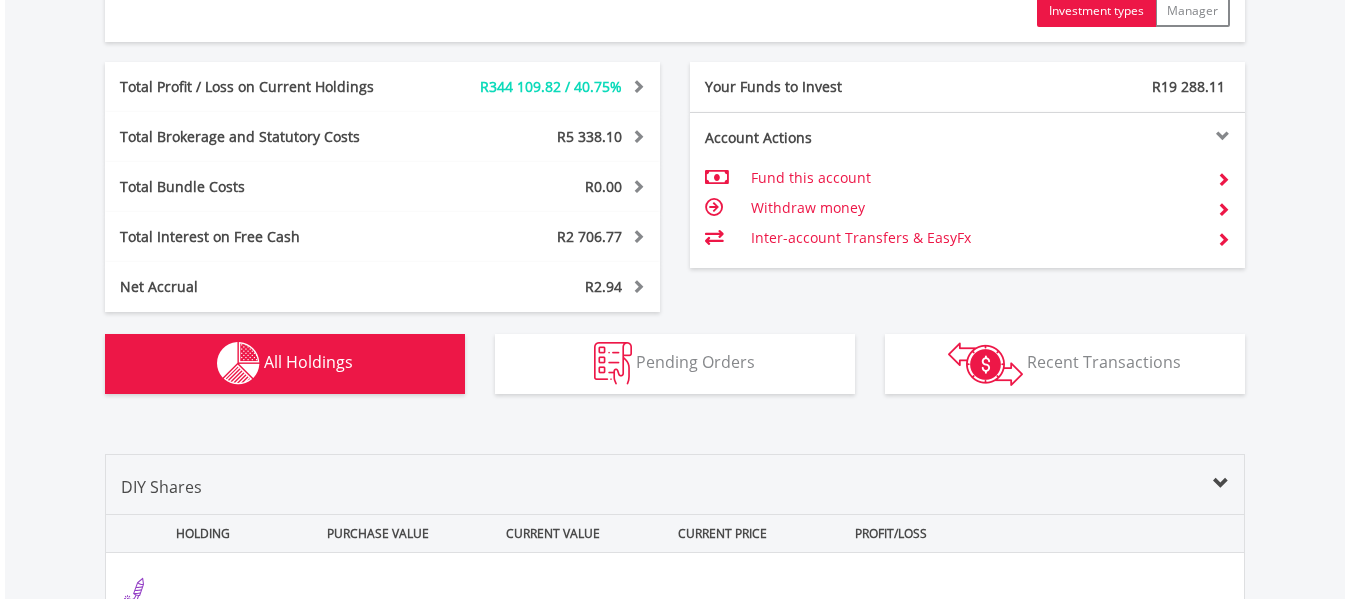 scroll, scrollTop: 1522, scrollLeft: 0, axis: vertical 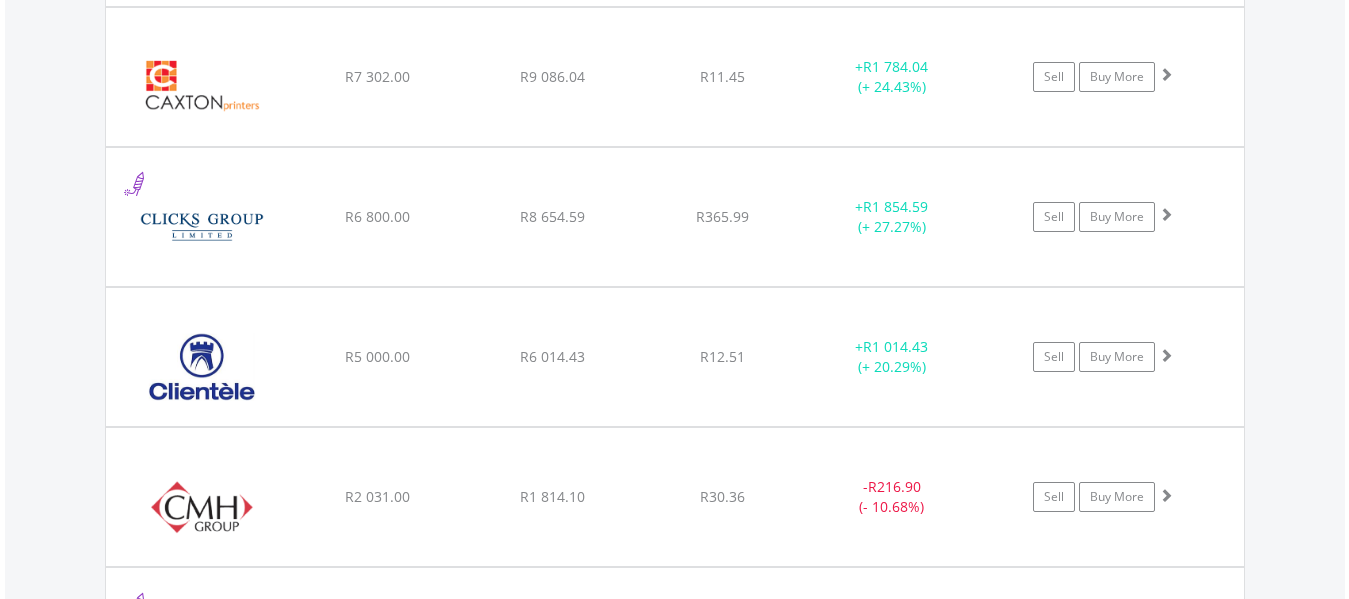 click on "Value View
Share View
DIY Shares
HOLDING
PURCHASE VALUE
CURRENT VALUE
CURRENT PRICE
PROFIT/LOSS
﻿
Absa Group Limited
R10 500.00
R10 145.37
R177.60
-  R354.63 (- 3.38%)
Buy More" at bounding box center [675, 3299] 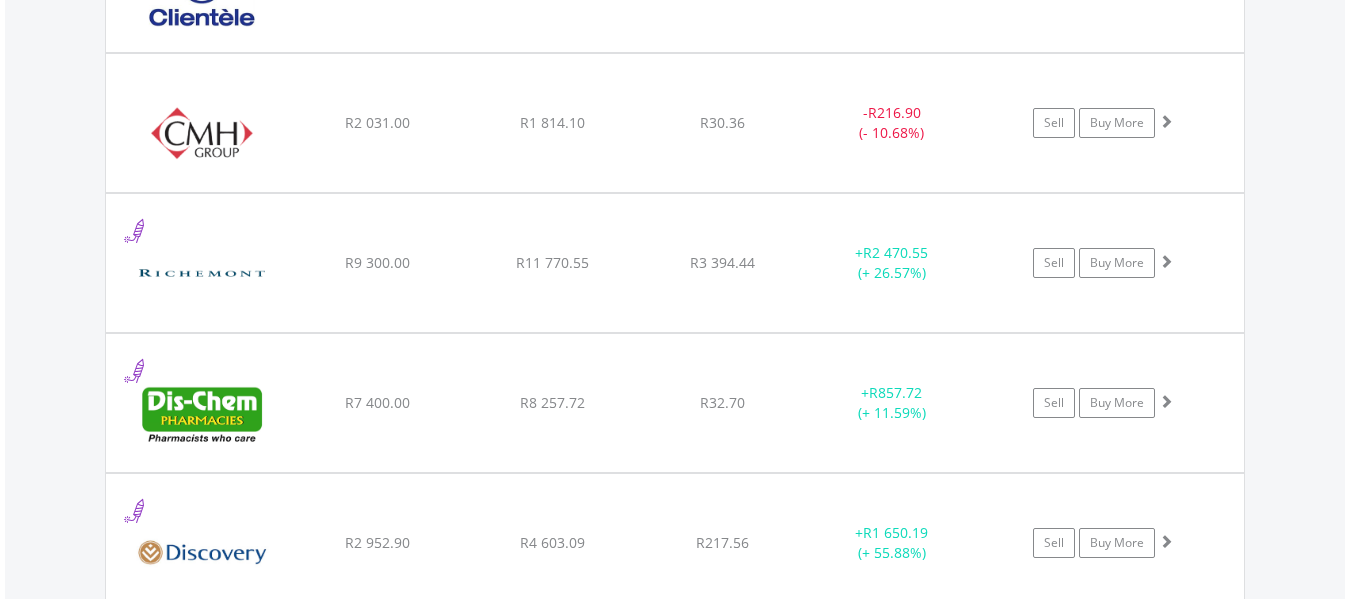 scroll, scrollTop: 4335, scrollLeft: 0, axis: vertical 